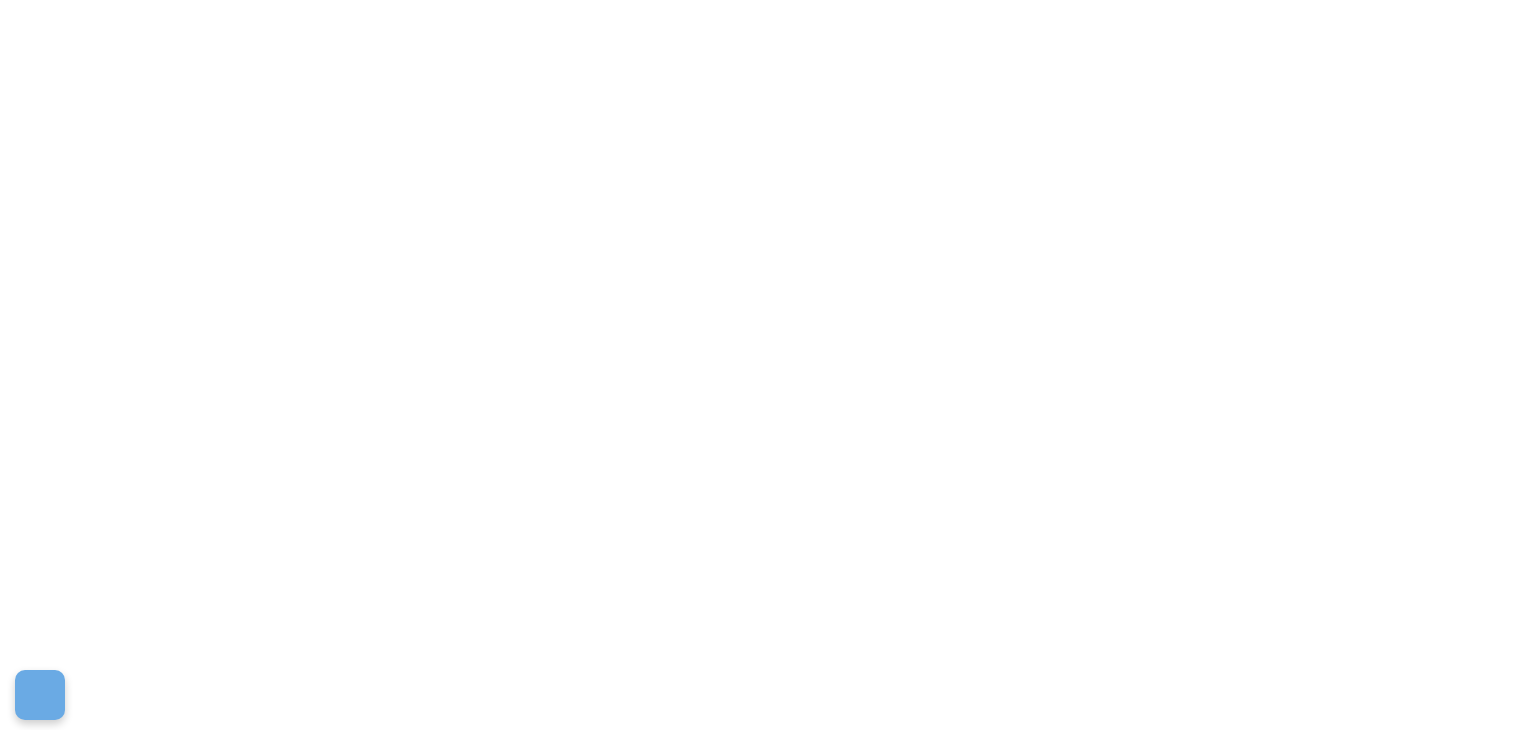 scroll, scrollTop: 0, scrollLeft: 0, axis: both 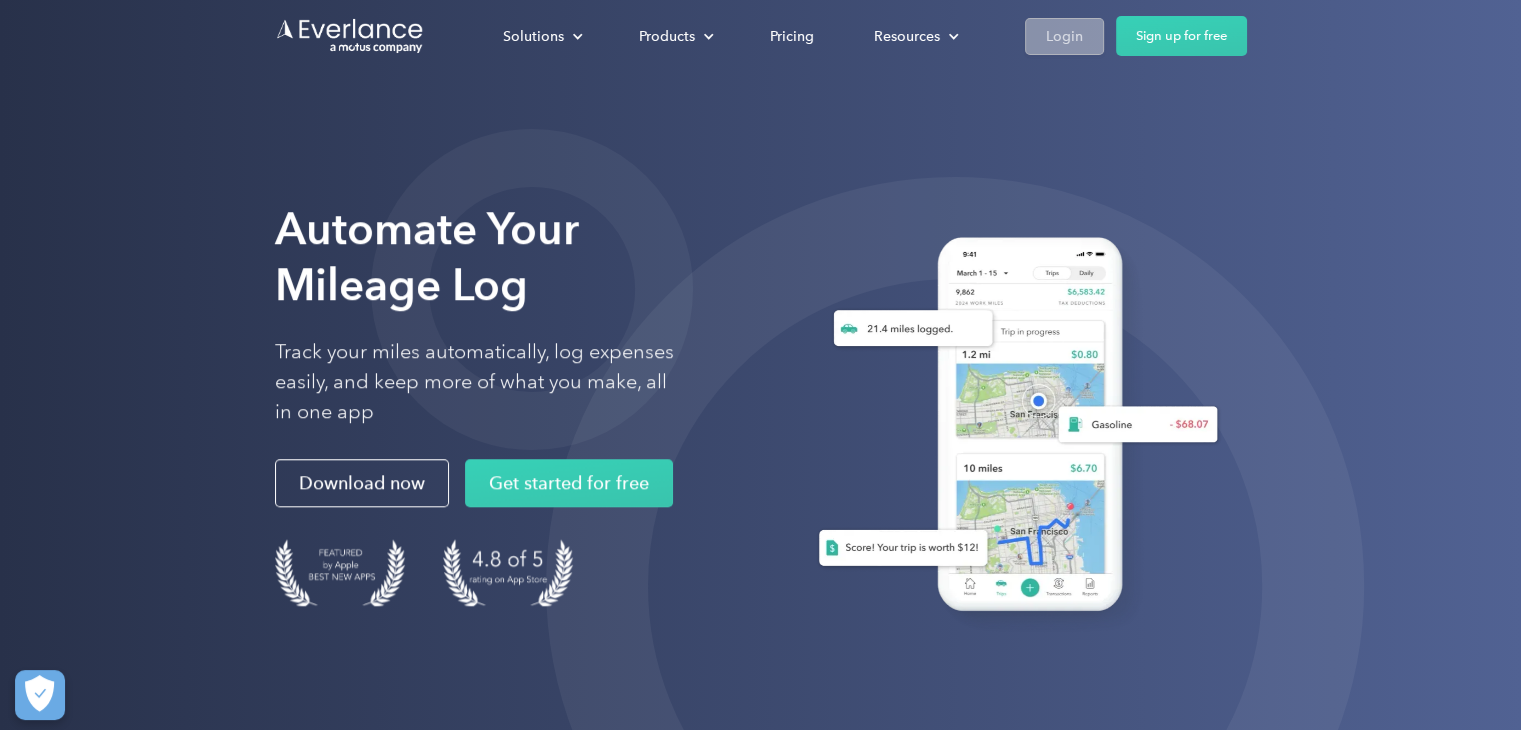 click on "Login" at bounding box center [1064, 36] 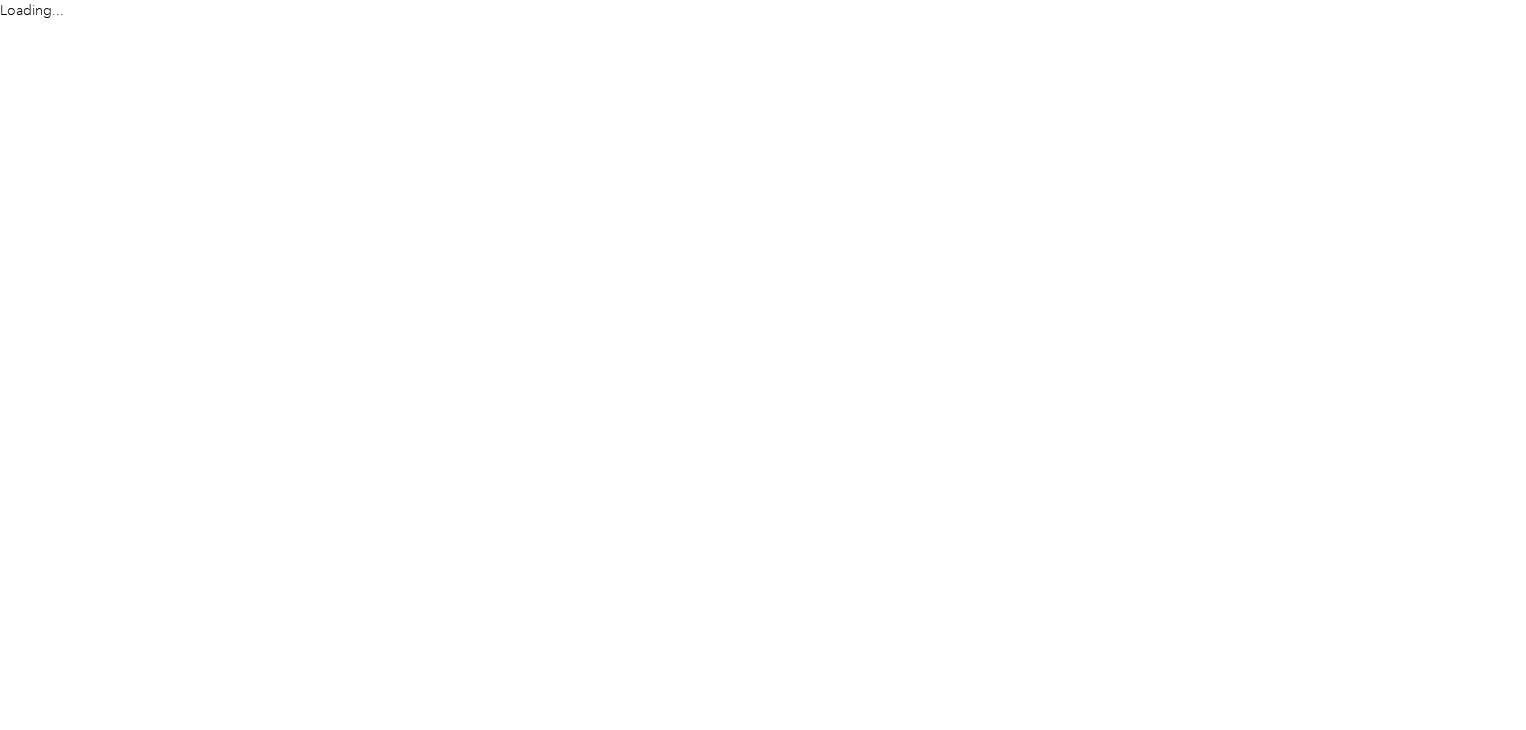 scroll, scrollTop: 0, scrollLeft: 0, axis: both 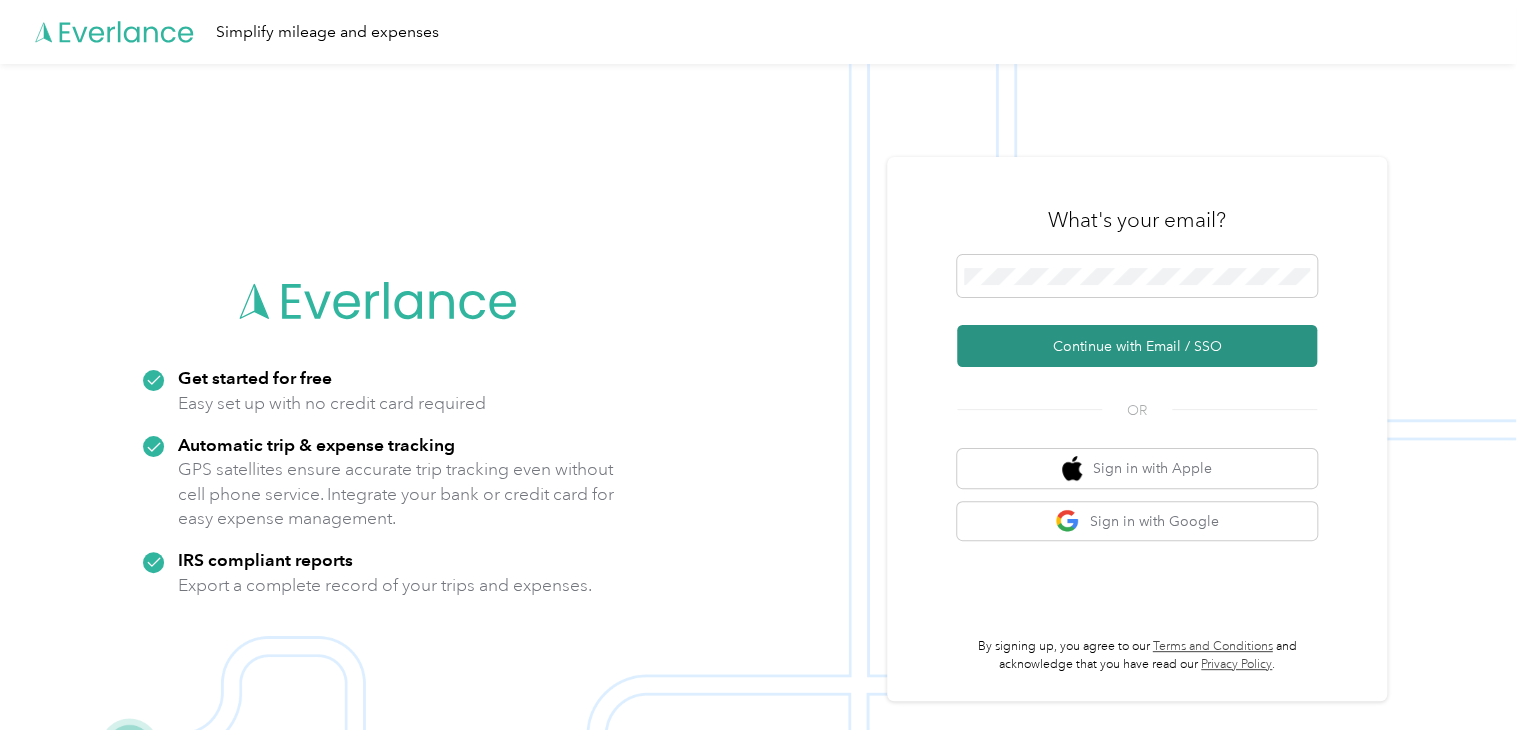 click on "Continue with Email / SSO" at bounding box center (1137, 346) 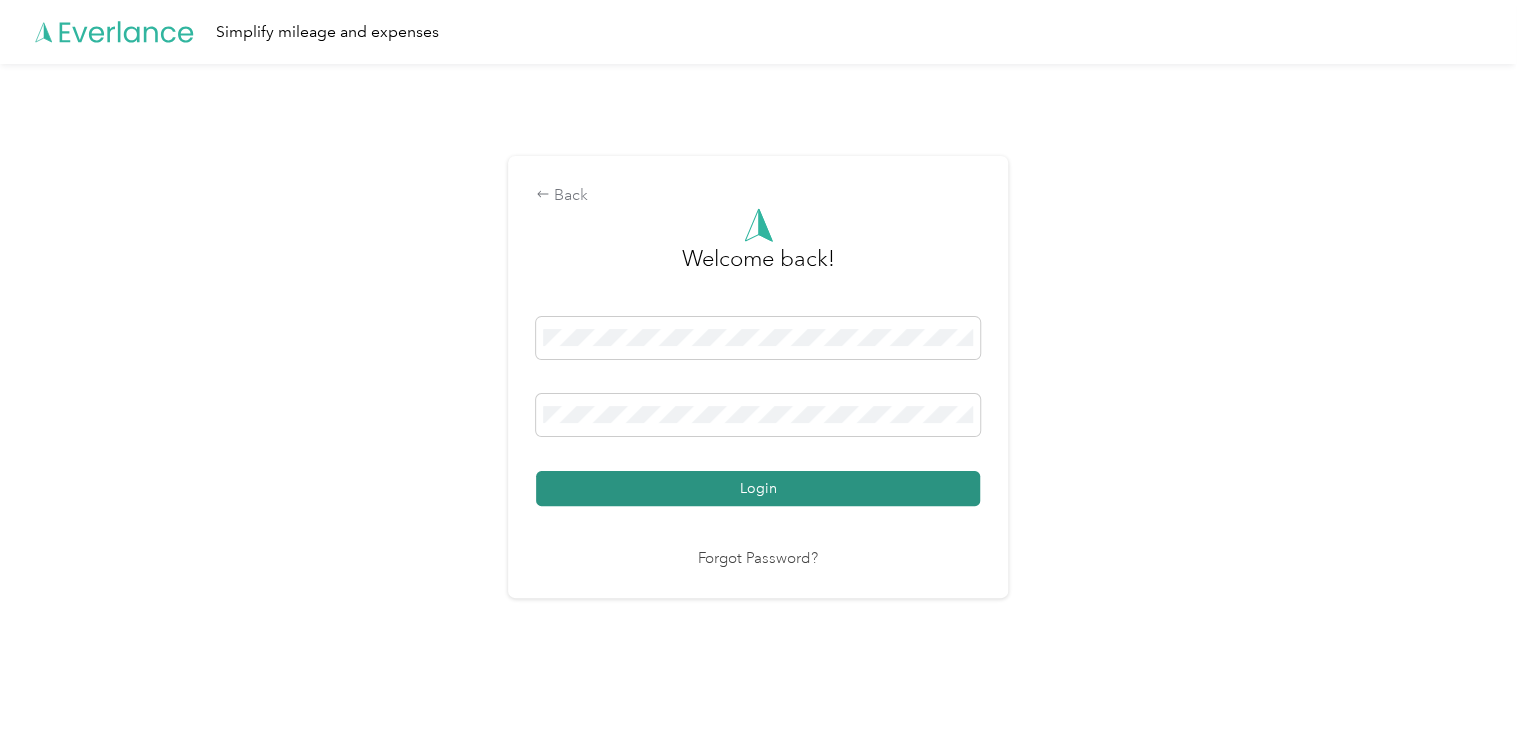 click on "Login" at bounding box center (758, 488) 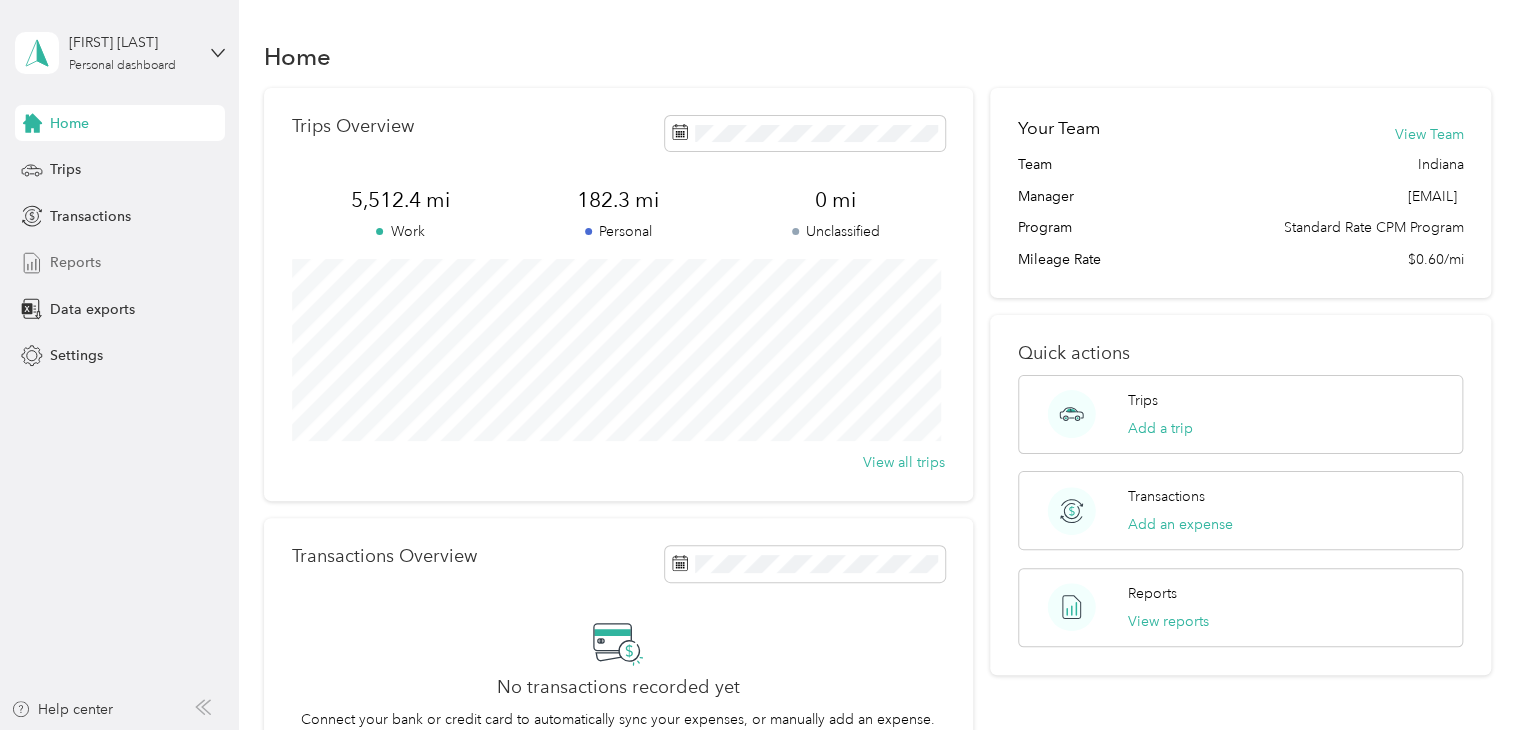 click on "Reports" at bounding box center [120, 263] 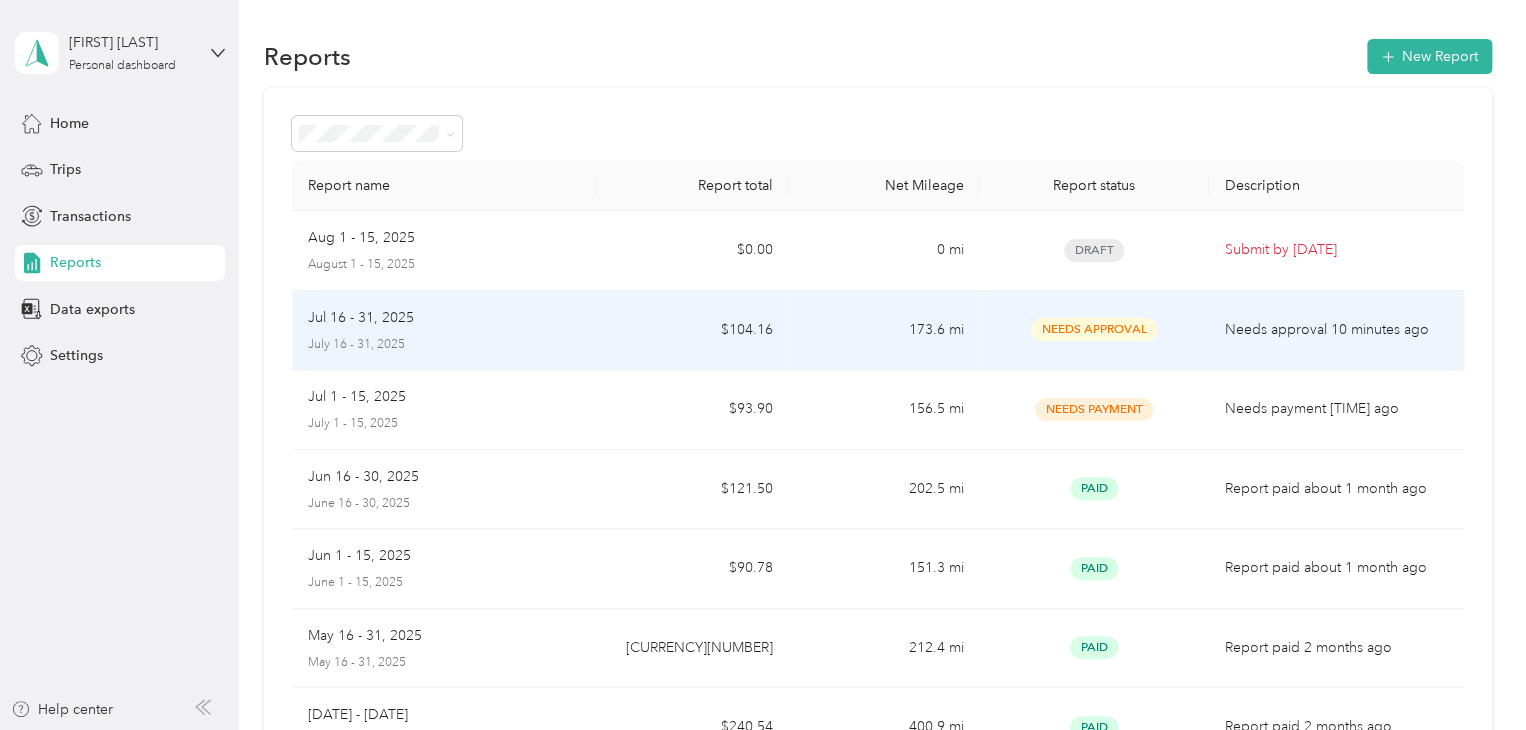 click on "Needs Approval" at bounding box center [1094, 329] 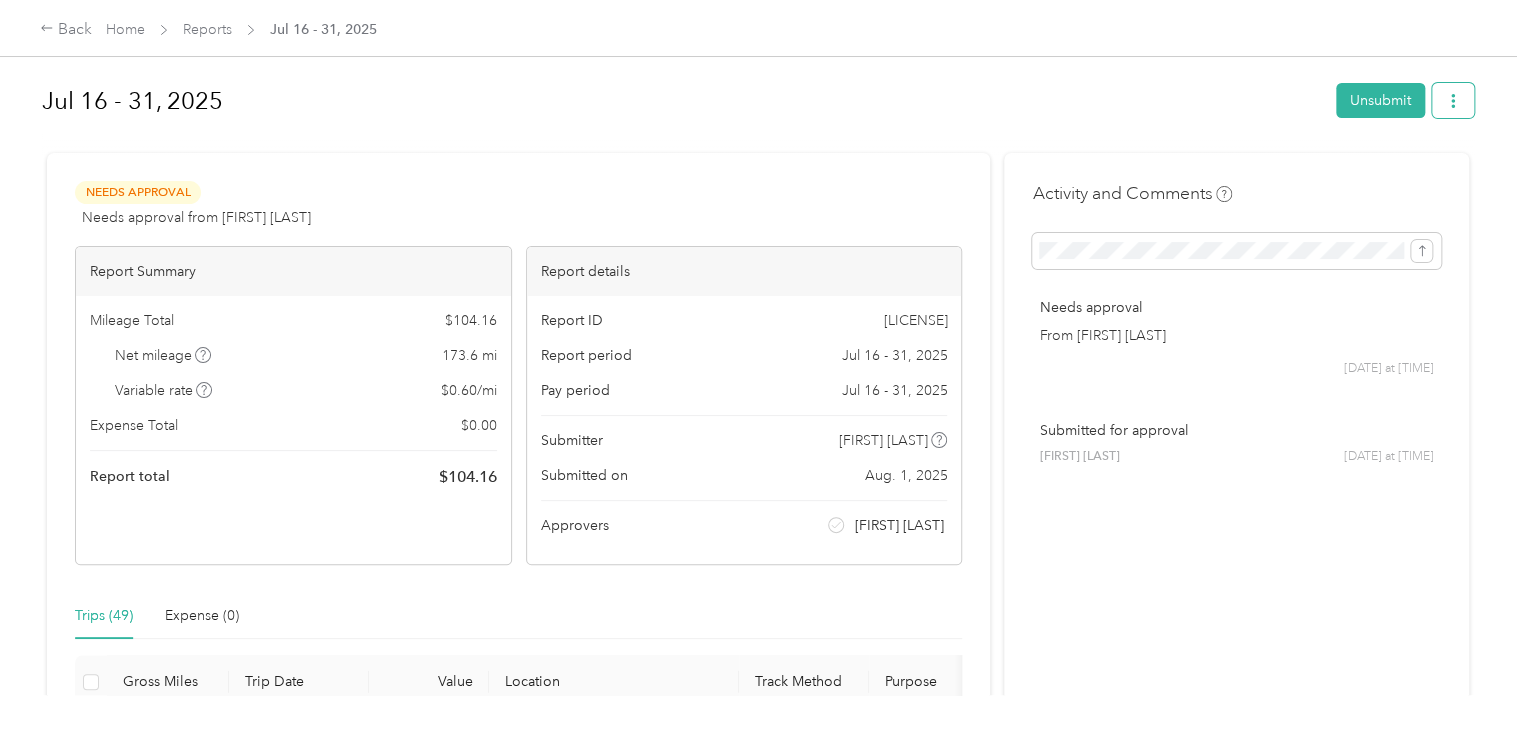 click 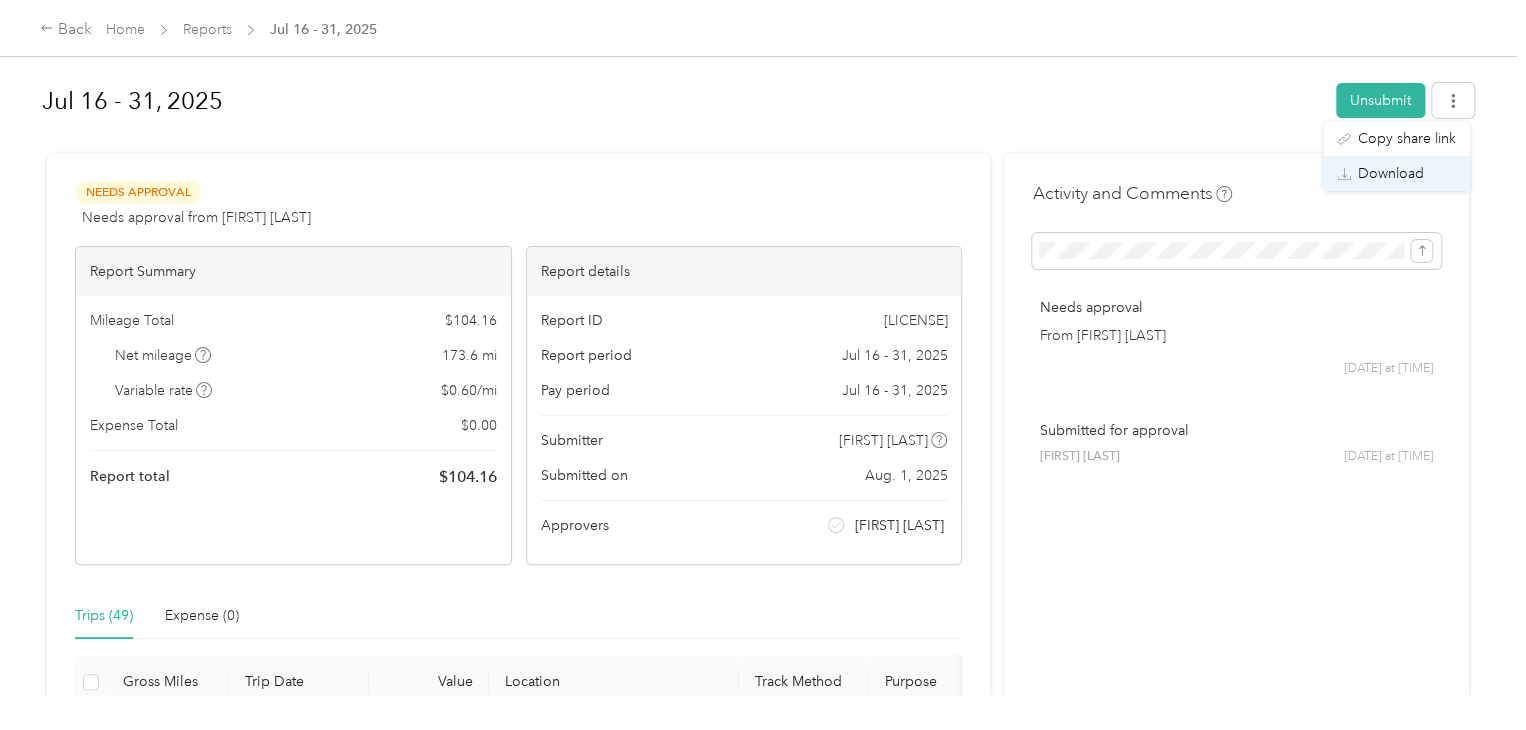click on "Download" at bounding box center [1391, 173] 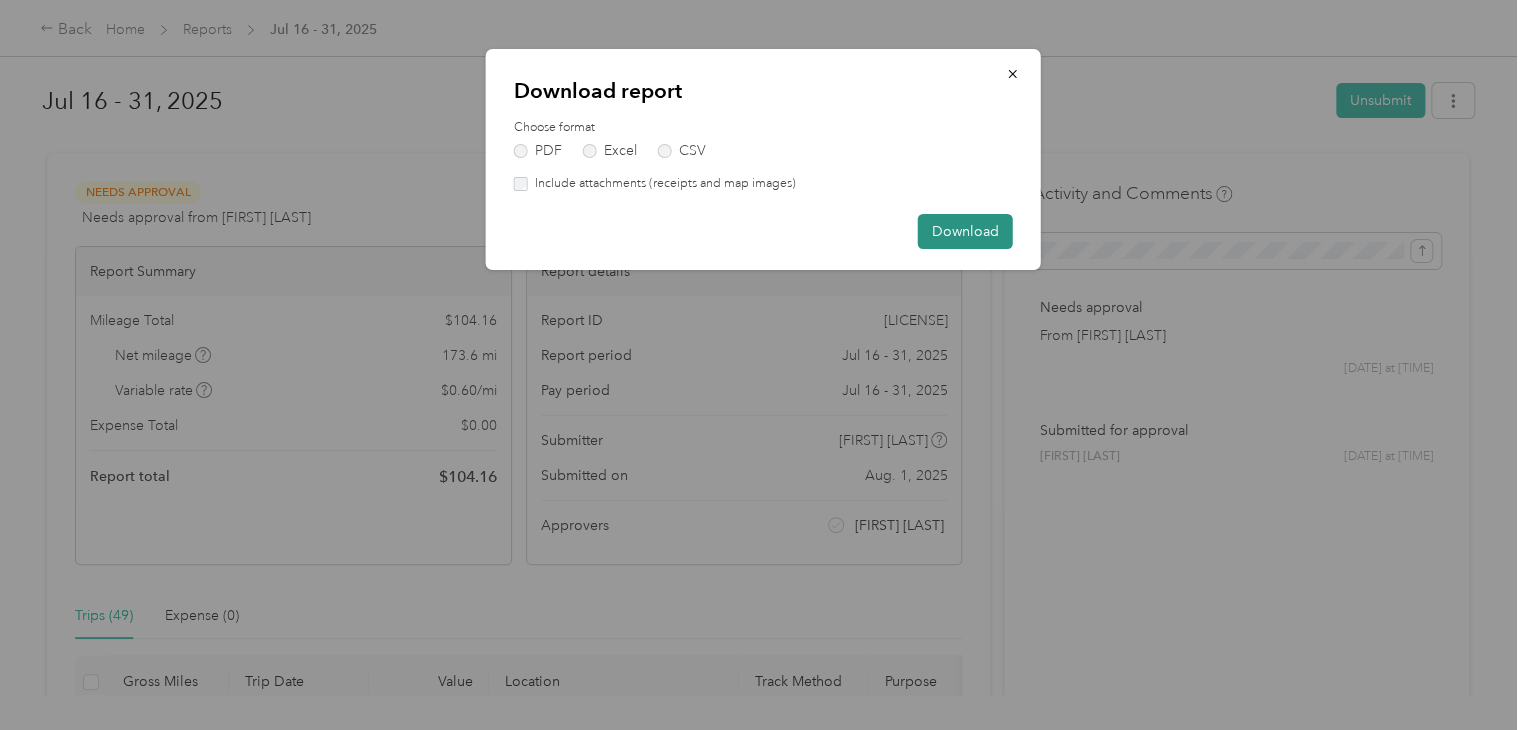 click on "Download" at bounding box center [965, 231] 